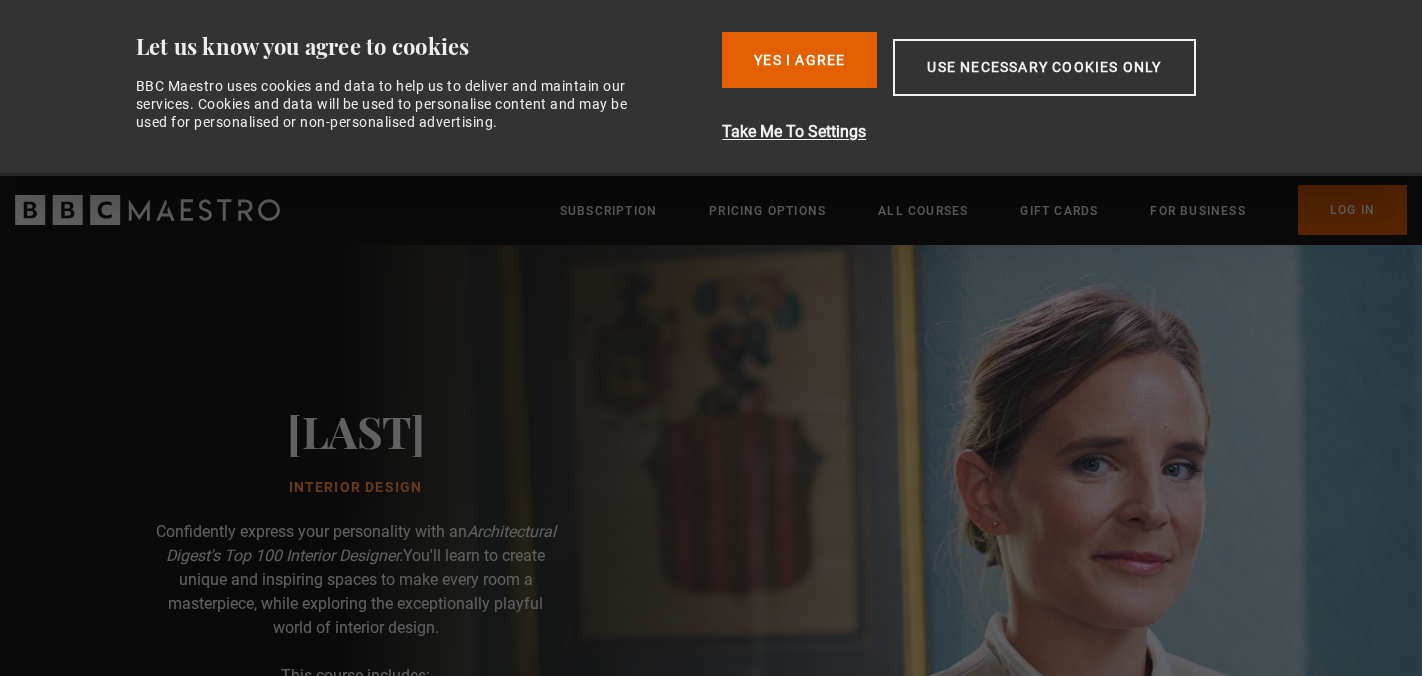 scroll, scrollTop: 0, scrollLeft: 0, axis: both 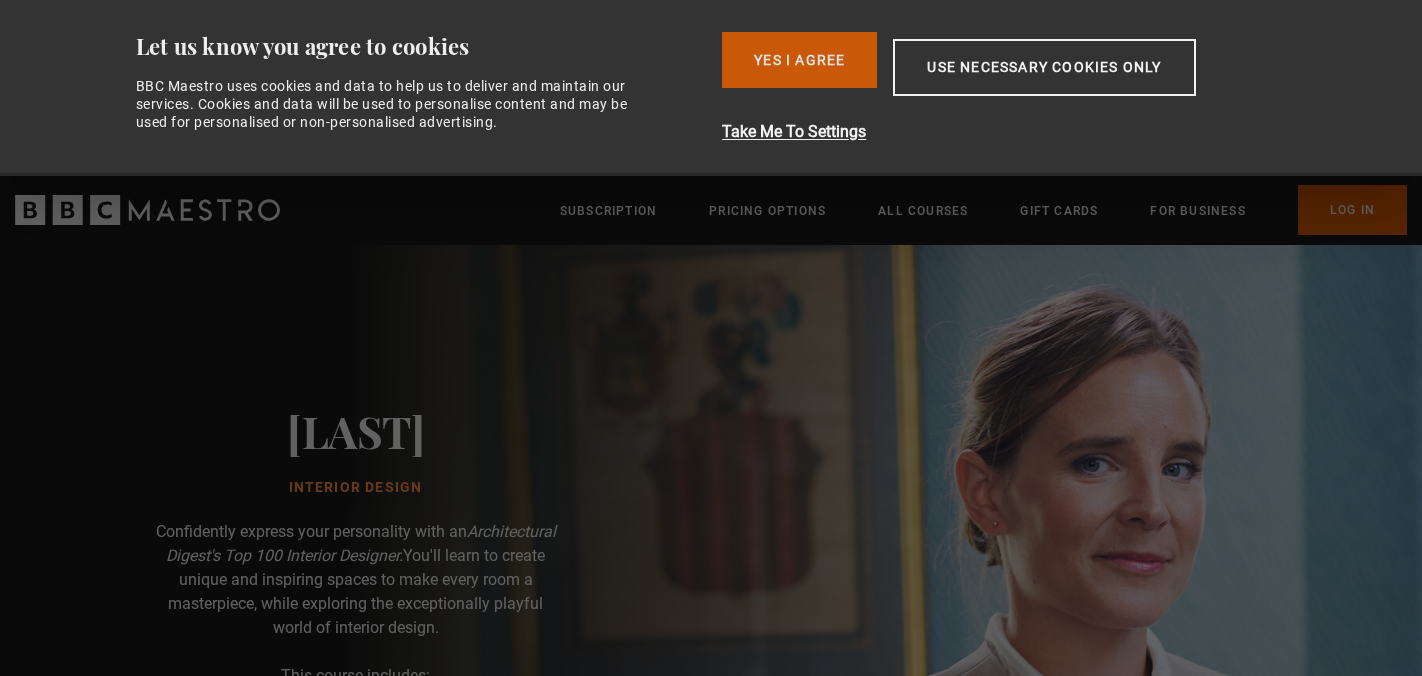 click on "Yes I Agree" at bounding box center [799, 60] 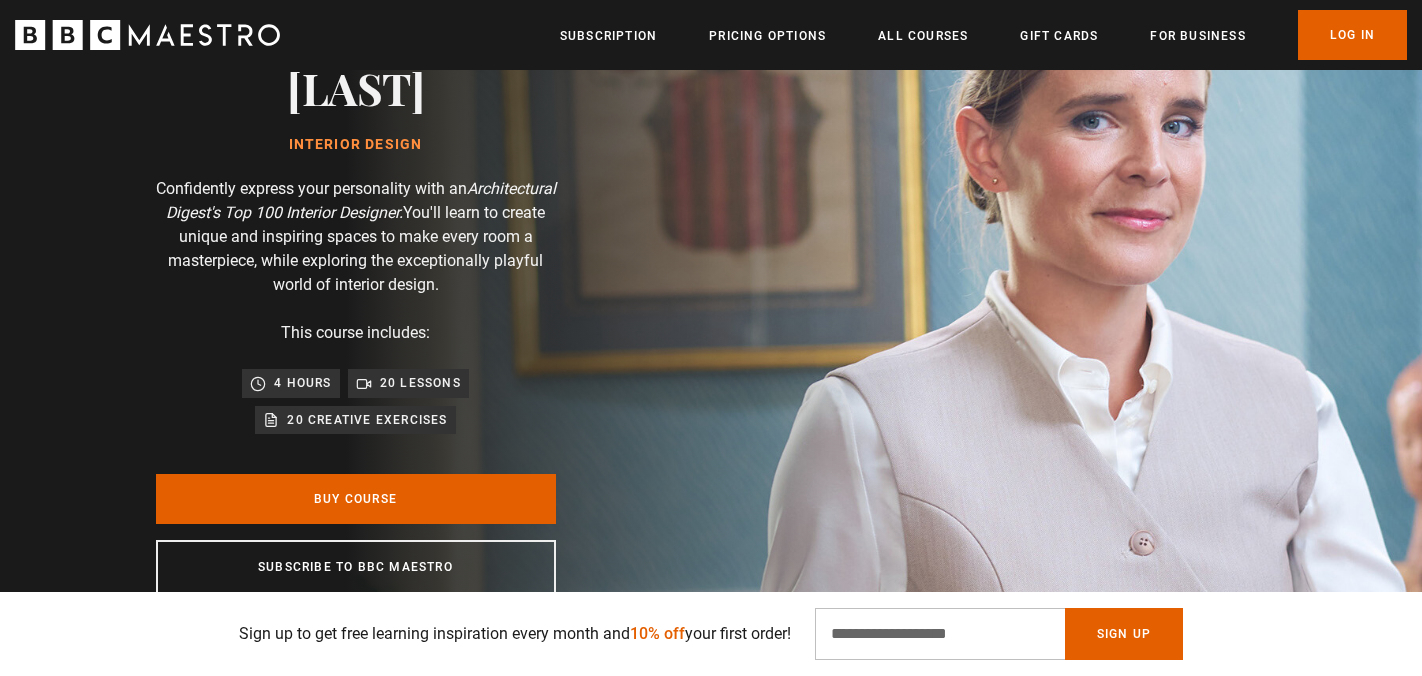 scroll, scrollTop: 169, scrollLeft: 0, axis: vertical 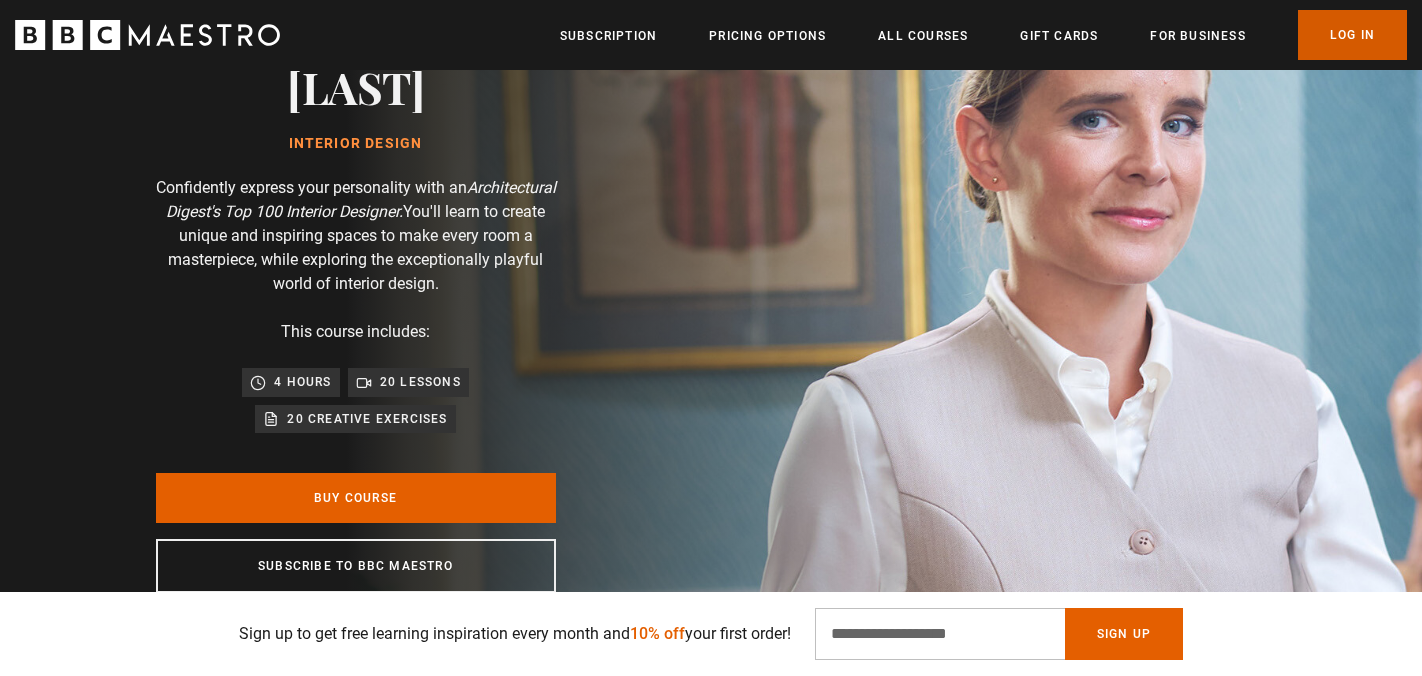 click on "Log In" at bounding box center (1352, 35) 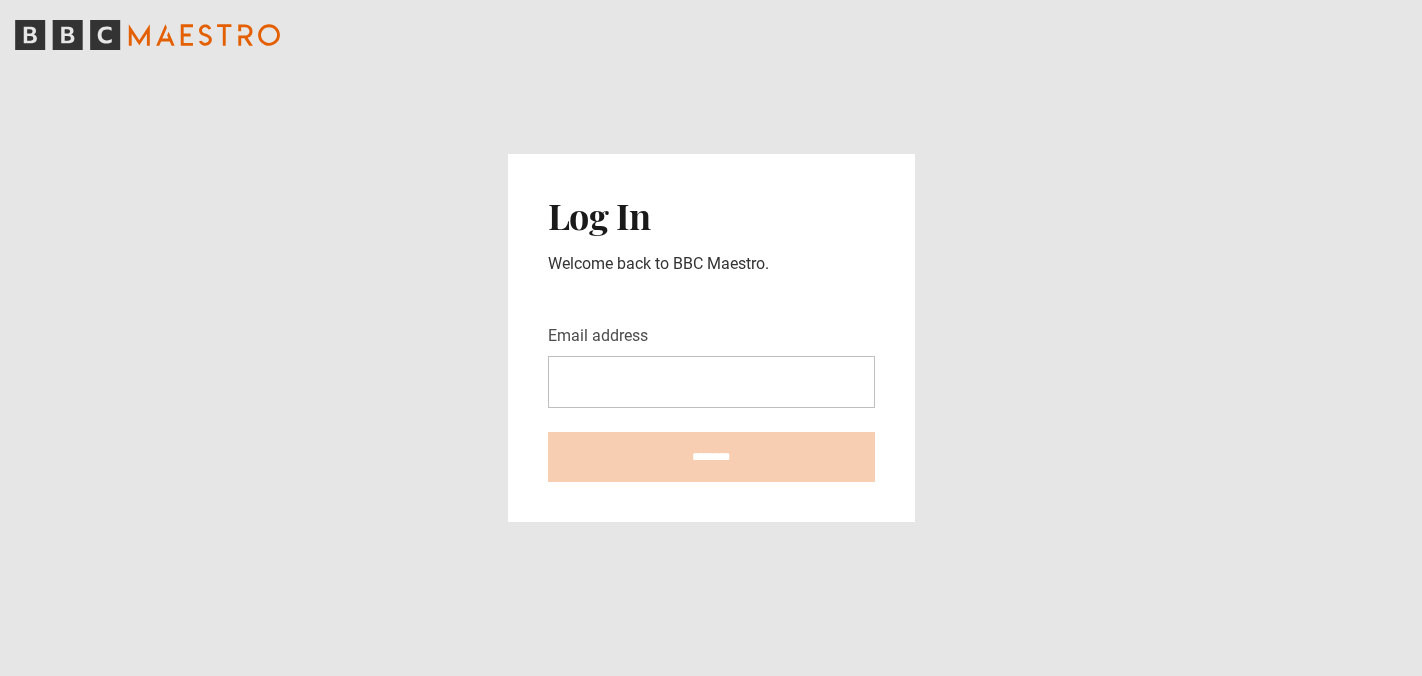 scroll, scrollTop: 0, scrollLeft: 0, axis: both 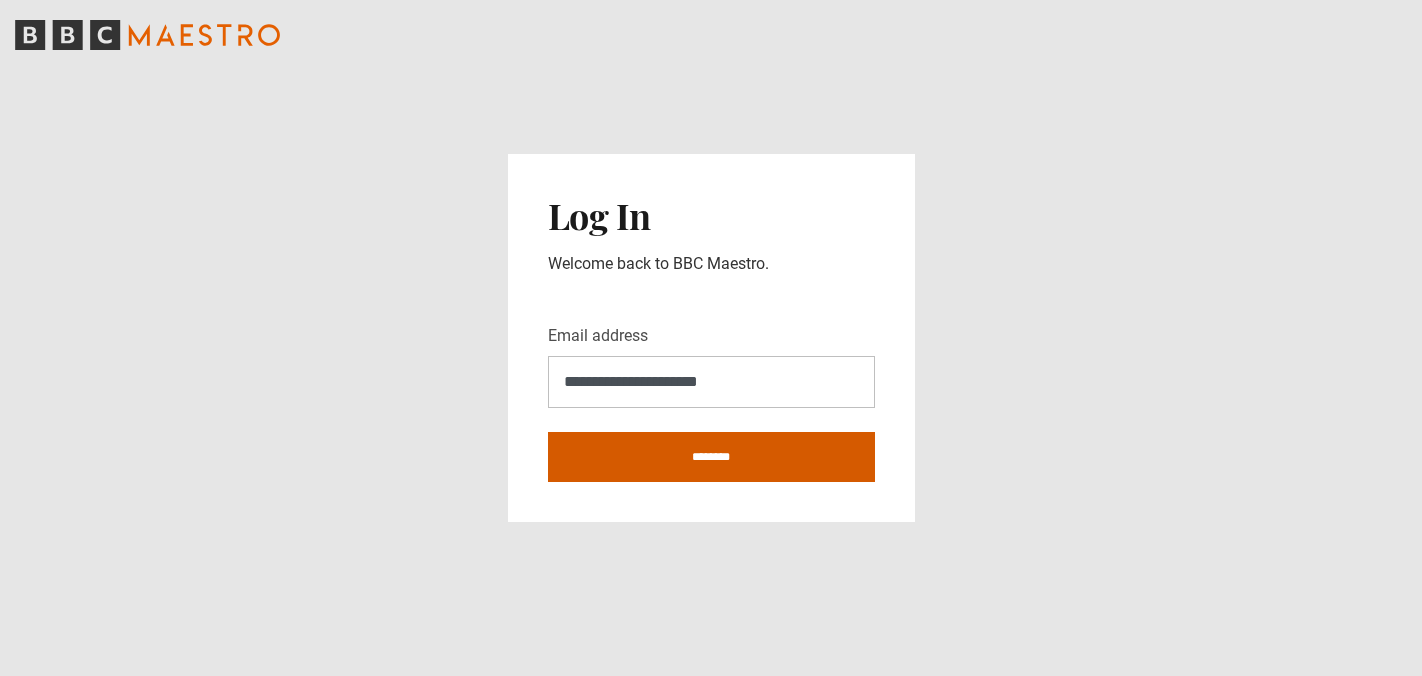 click on "********" at bounding box center [711, 457] 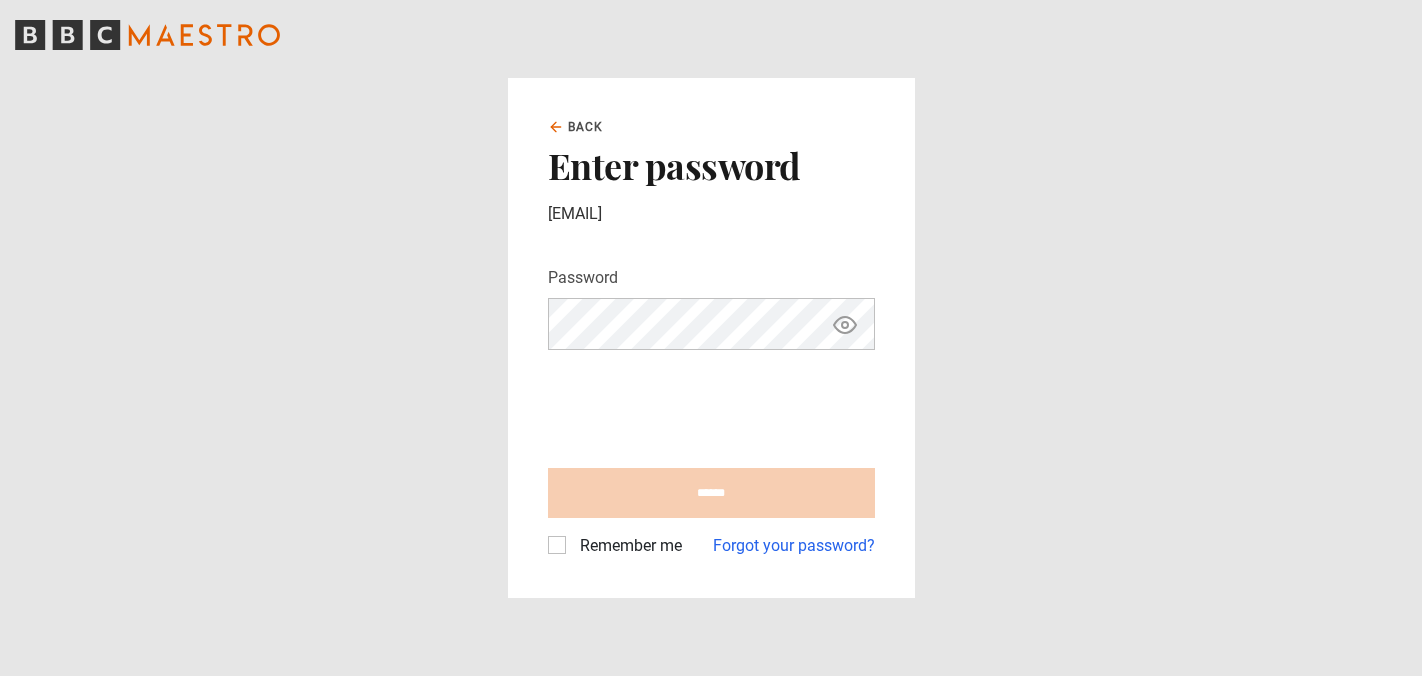 scroll, scrollTop: 0, scrollLeft: 0, axis: both 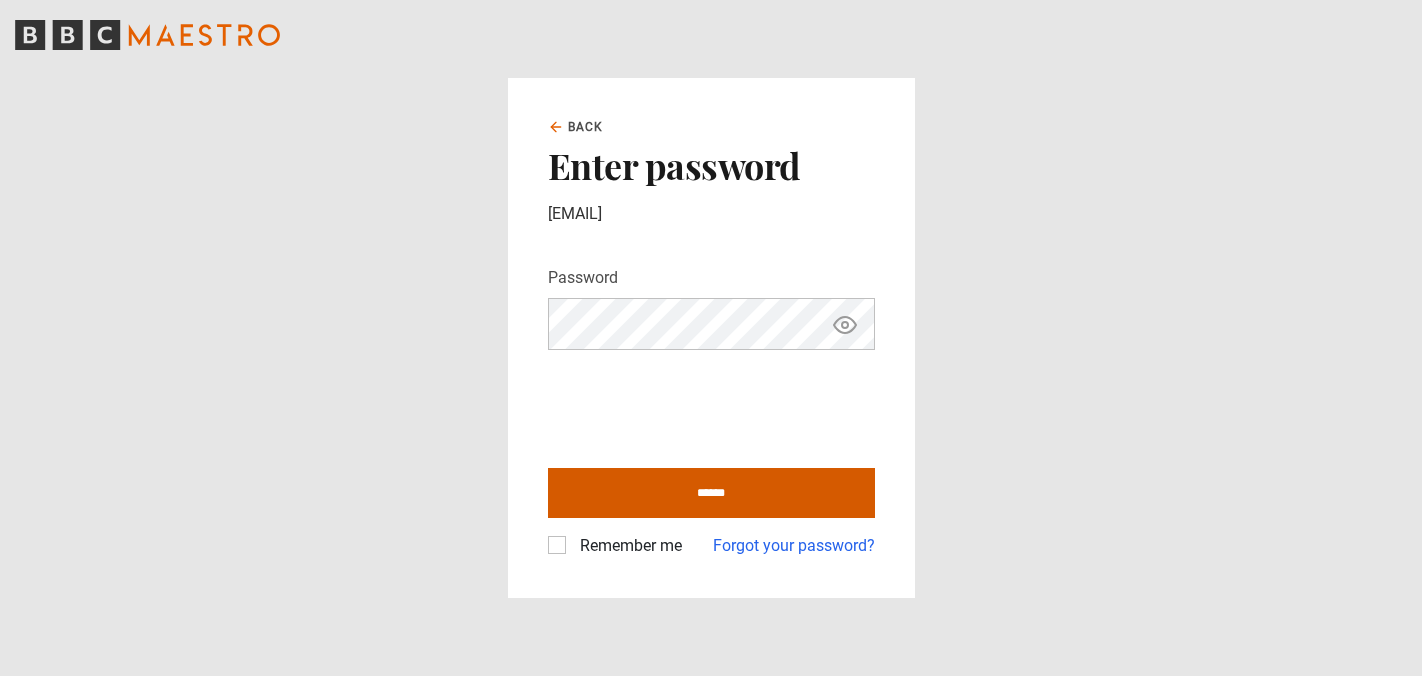 click on "******" at bounding box center (711, 493) 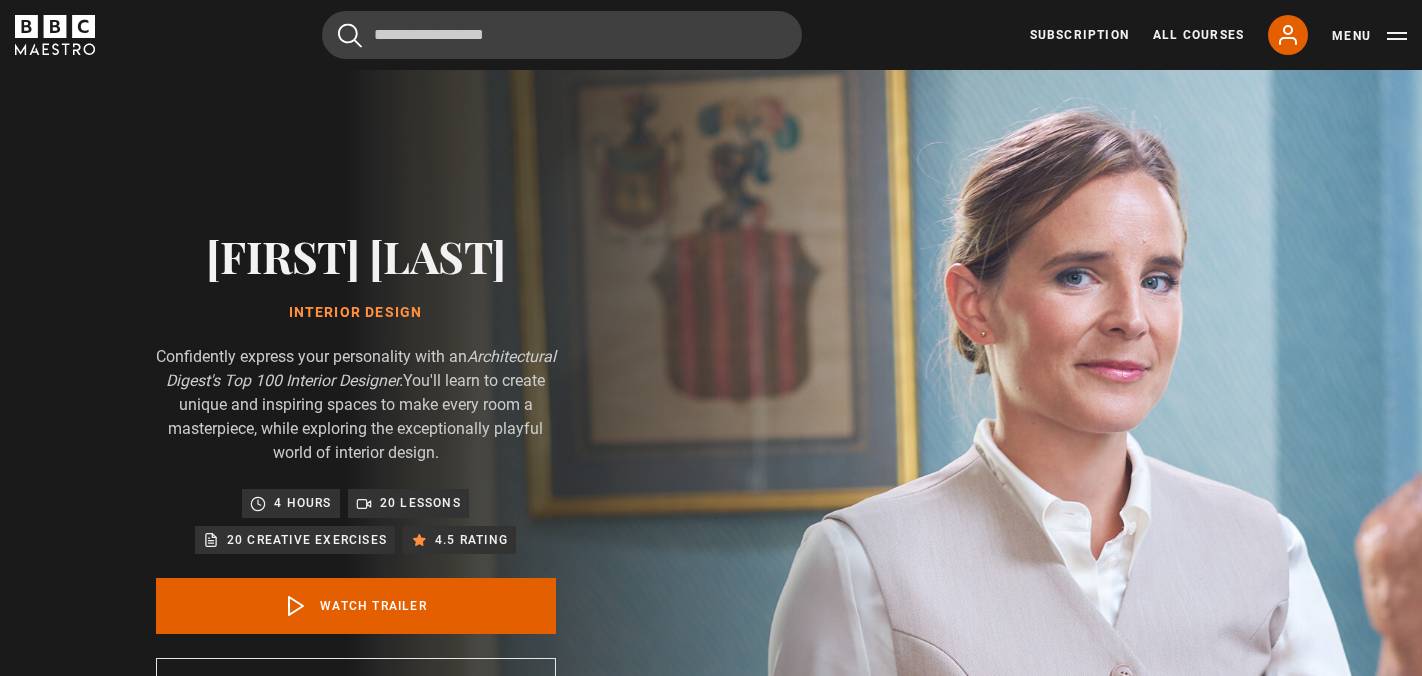 scroll, scrollTop: 0, scrollLeft: 0, axis: both 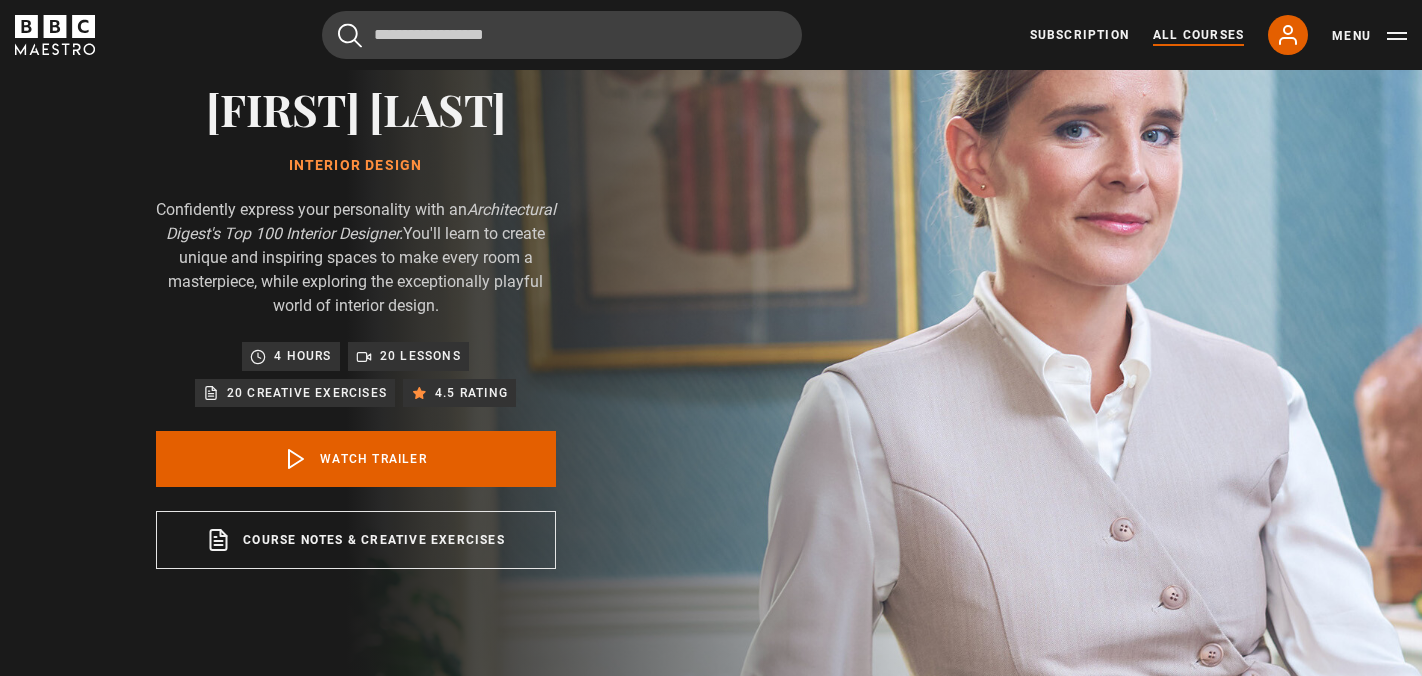 click on "All Courses" at bounding box center [1198, 35] 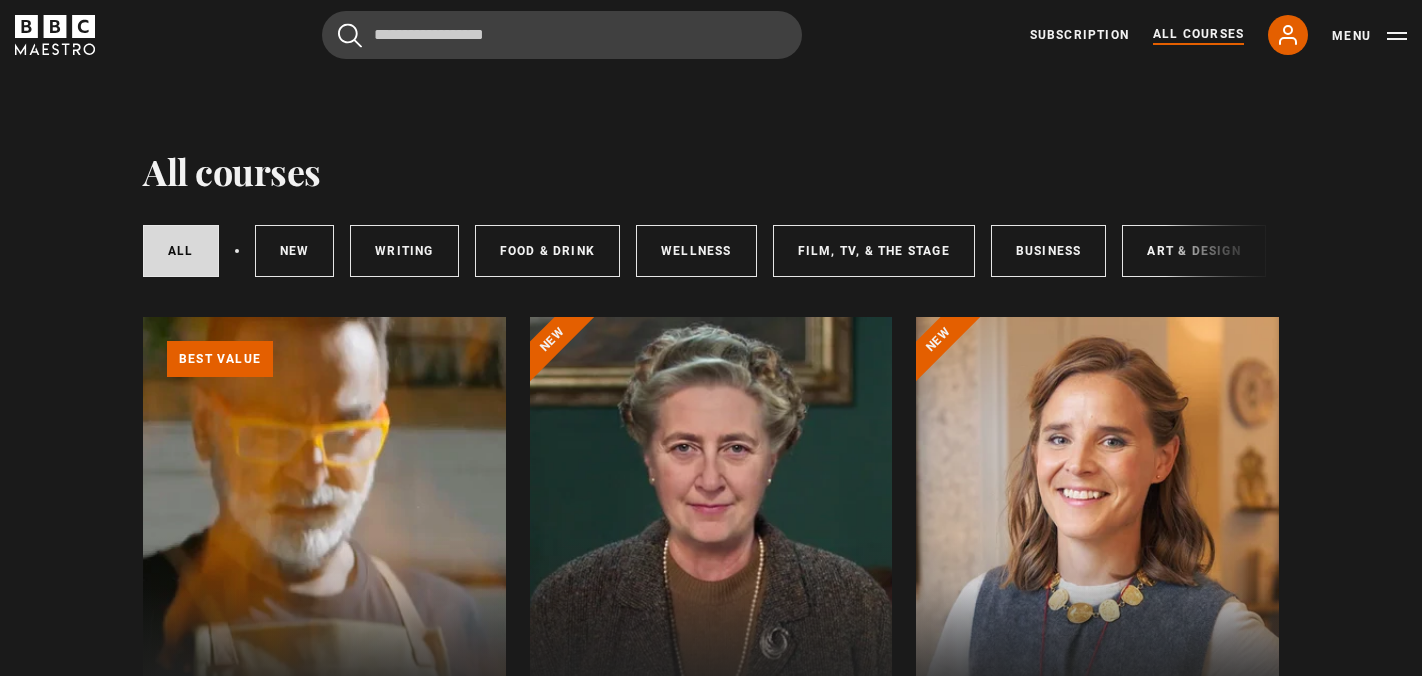 scroll, scrollTop: 0, scrollLeft: 0, axis: both 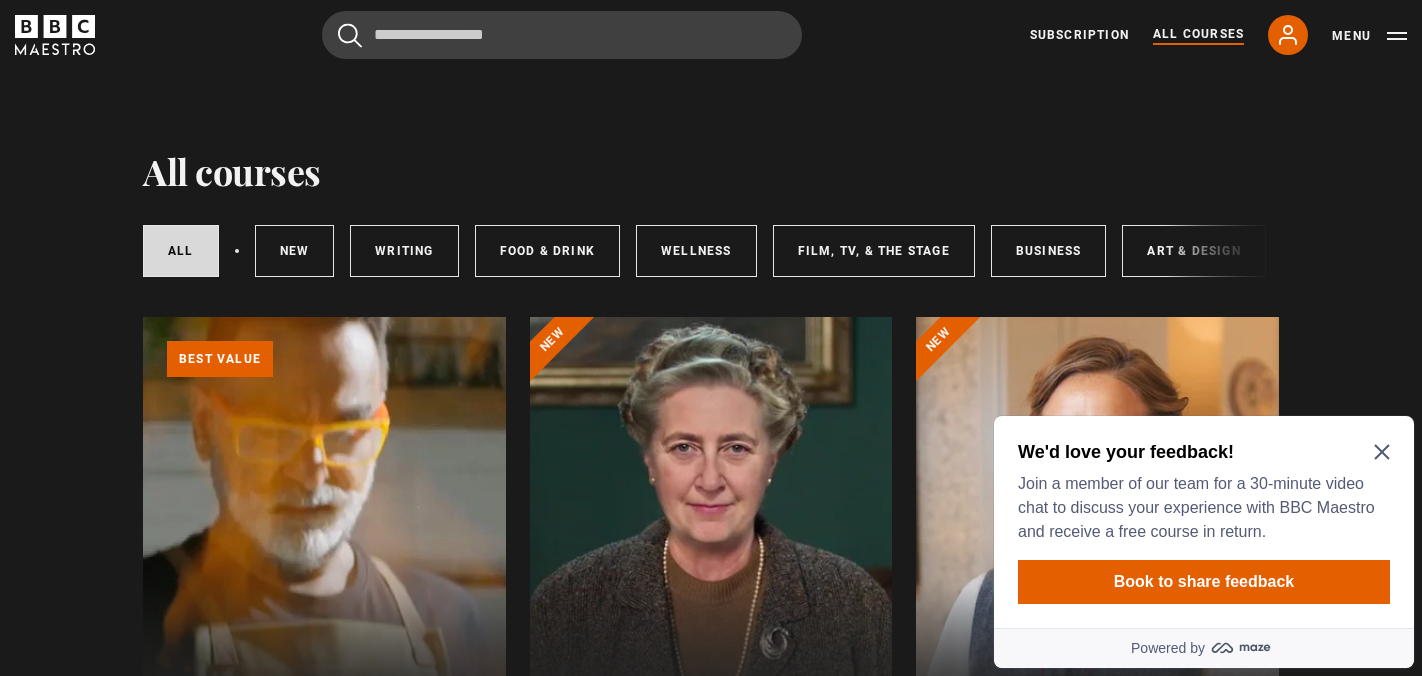 click 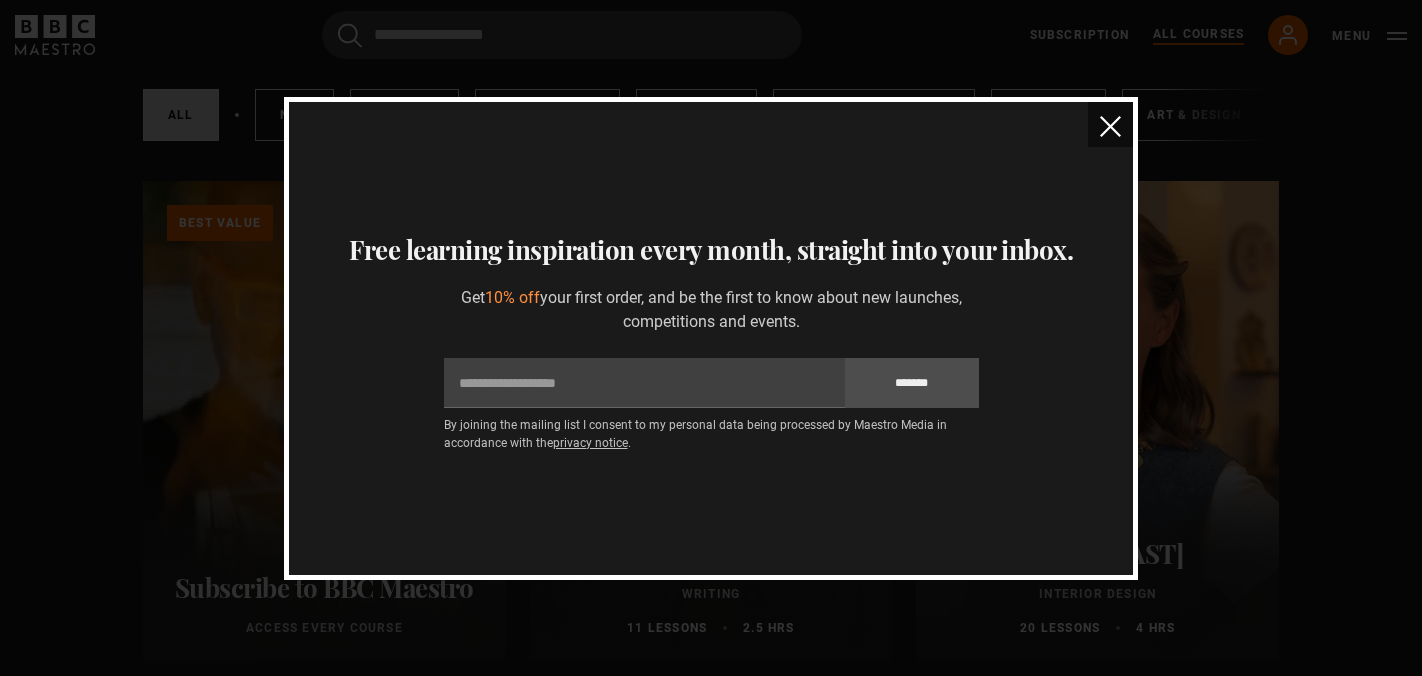scroll, scrollTop: 0, scrollLeft: 0, axis: both 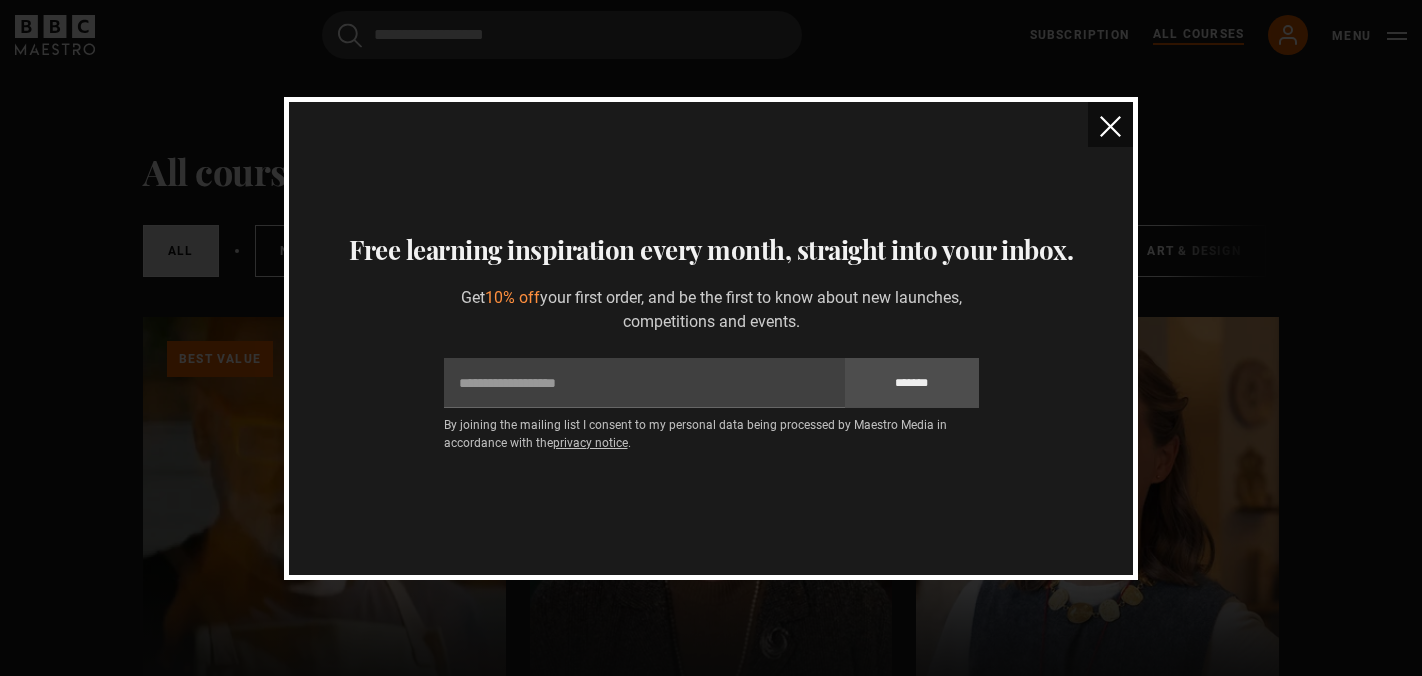 click at bounding box center [1110, 124] 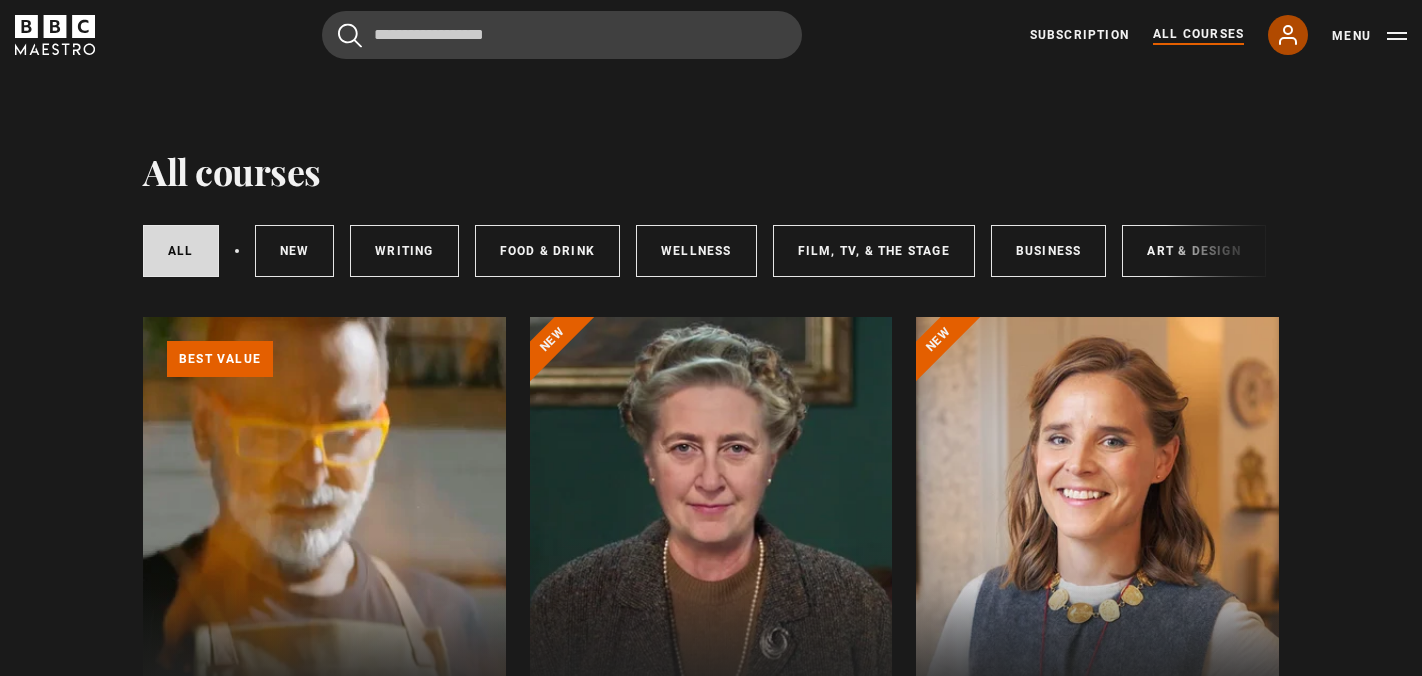 click 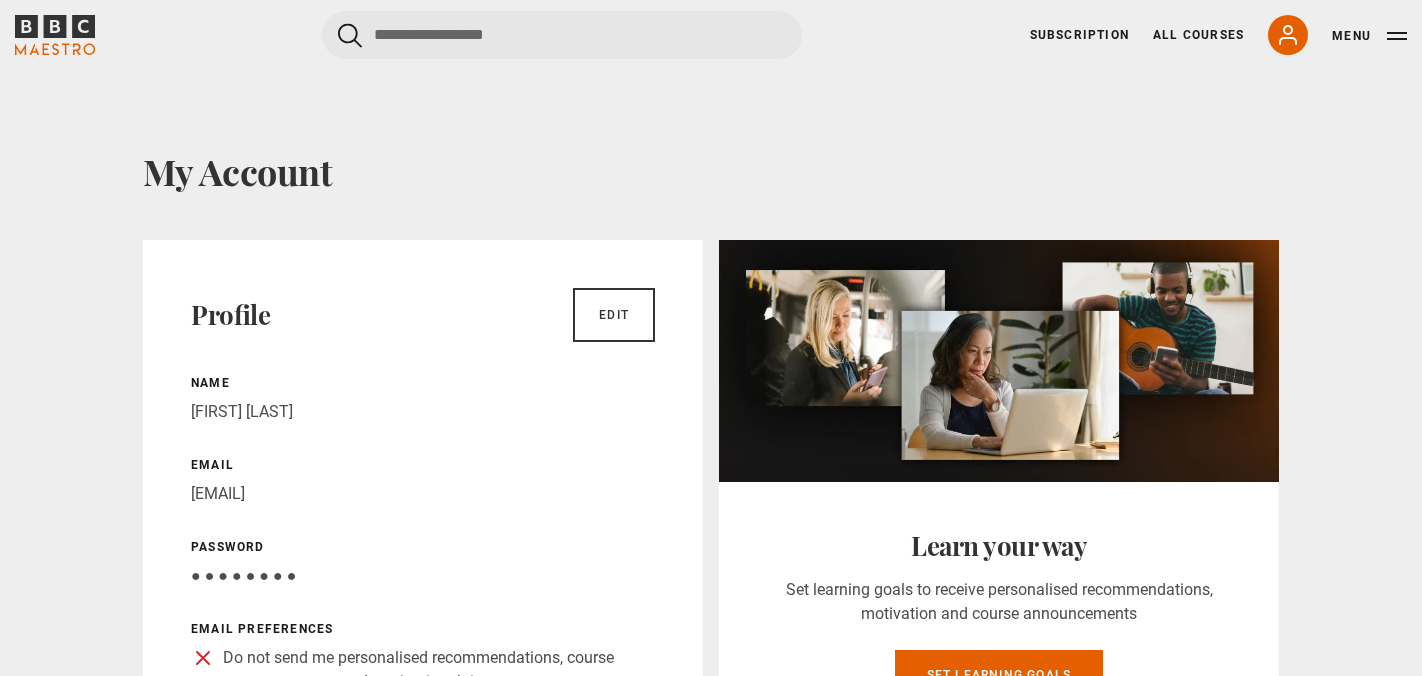 scroll, scrollTop: 0, scrollLeft: 0, axis: both 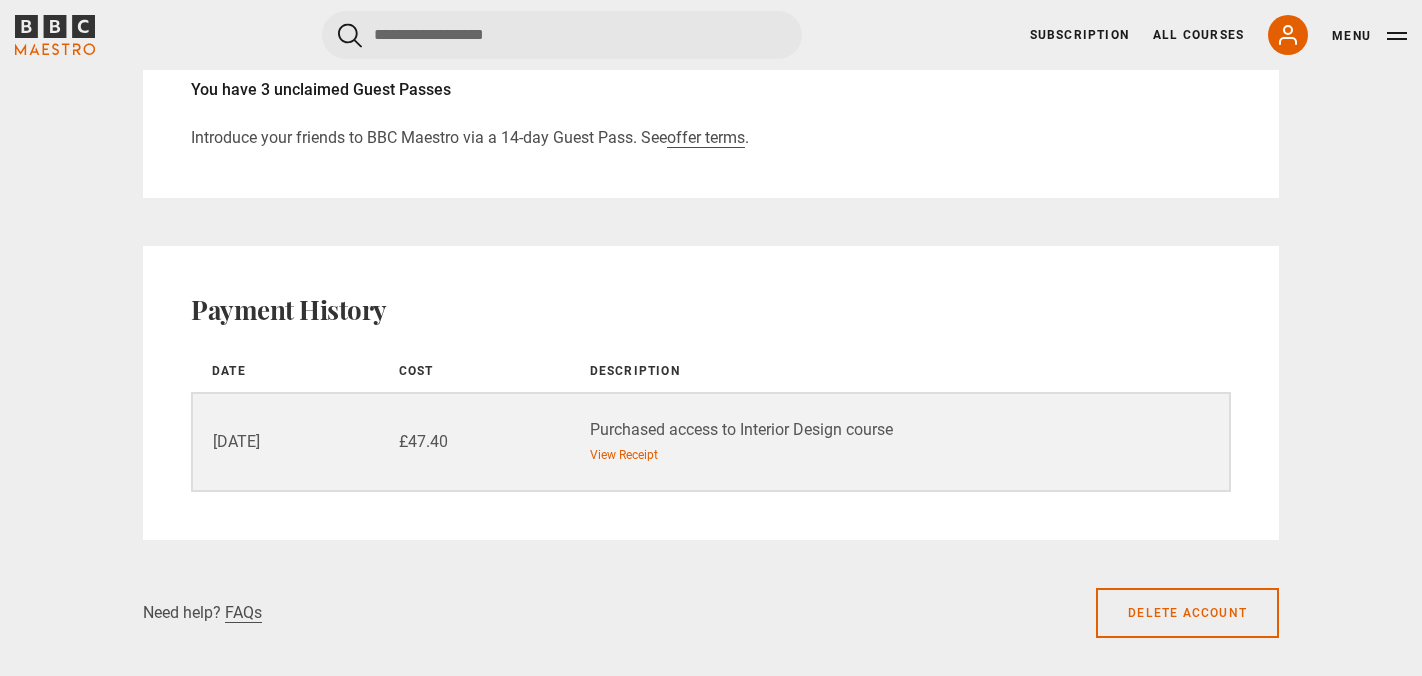 click on "£47.40" at bounding box center [472, 442] 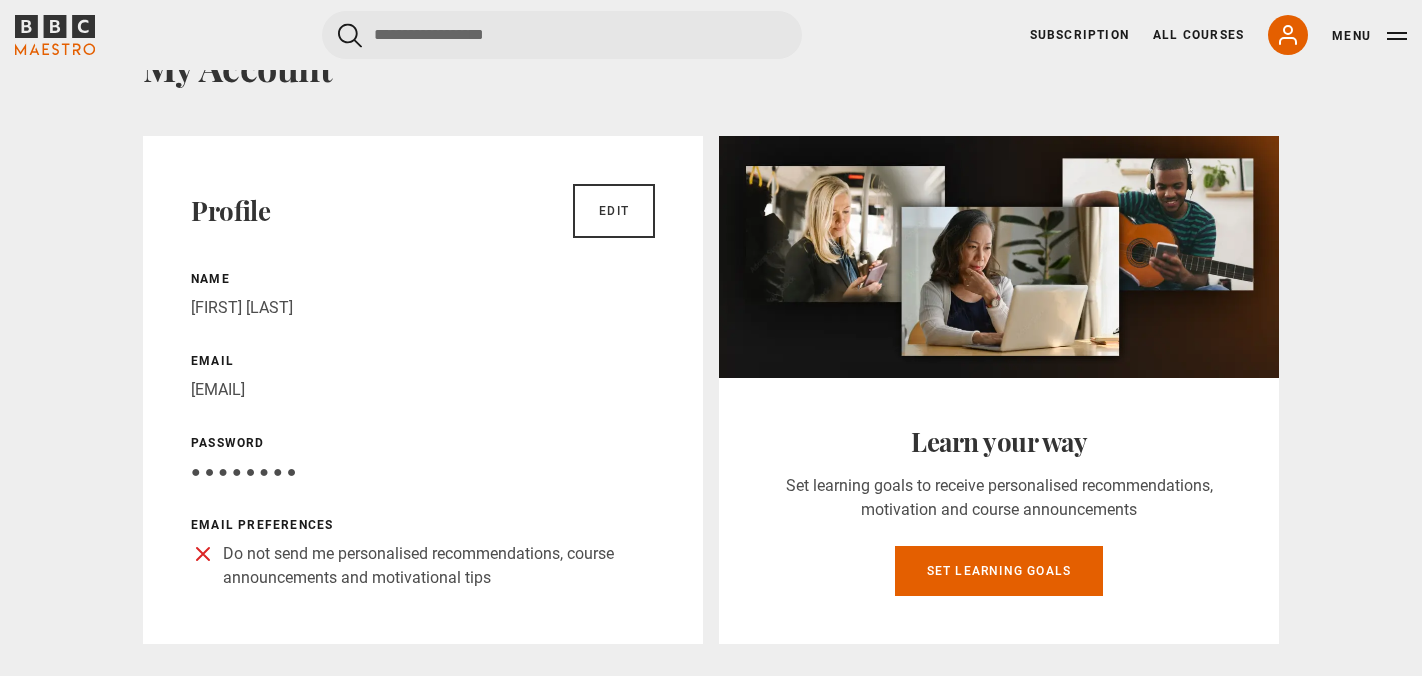 scroll, scrollTop: 0, scrollLeft: 0, axis: both 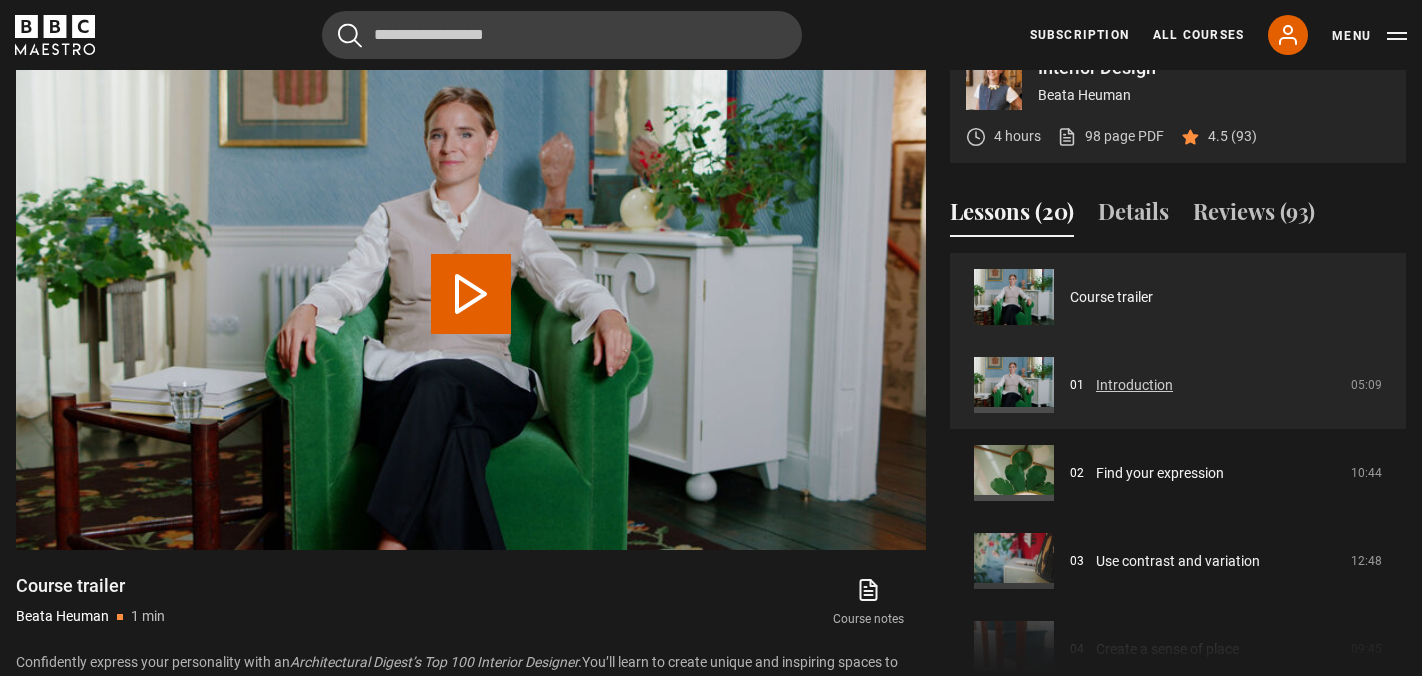 click on "Introduction" at bounding box center (1134, 385) 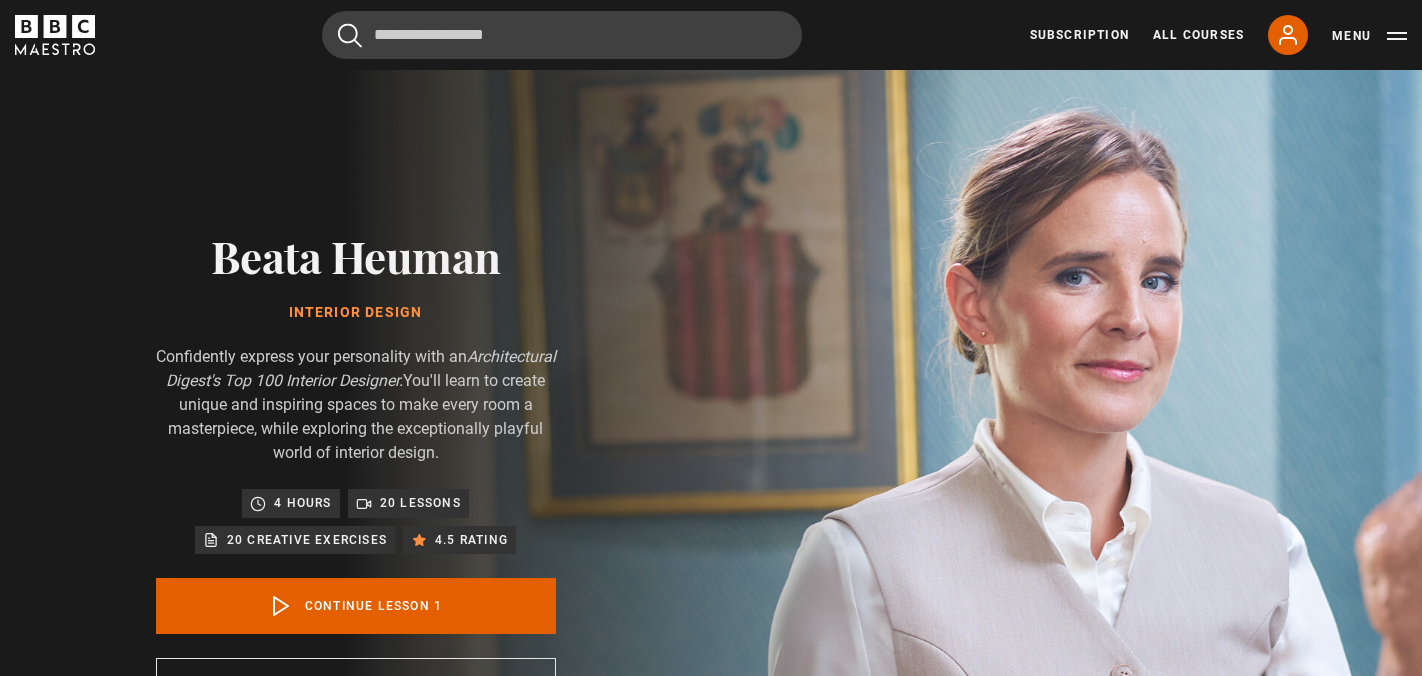 scroll, scrollTop: 876, scrollLeft: 0, axis: vertical 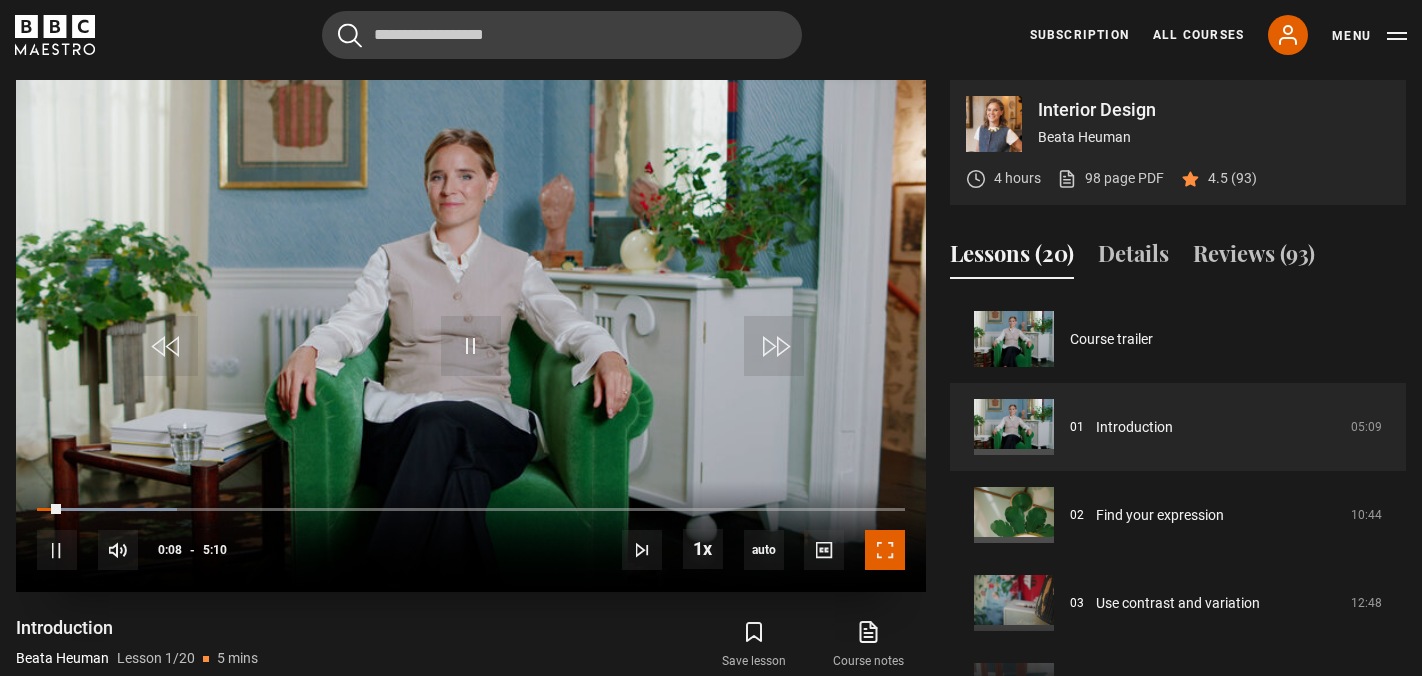 click at bounding box center [885, 550] 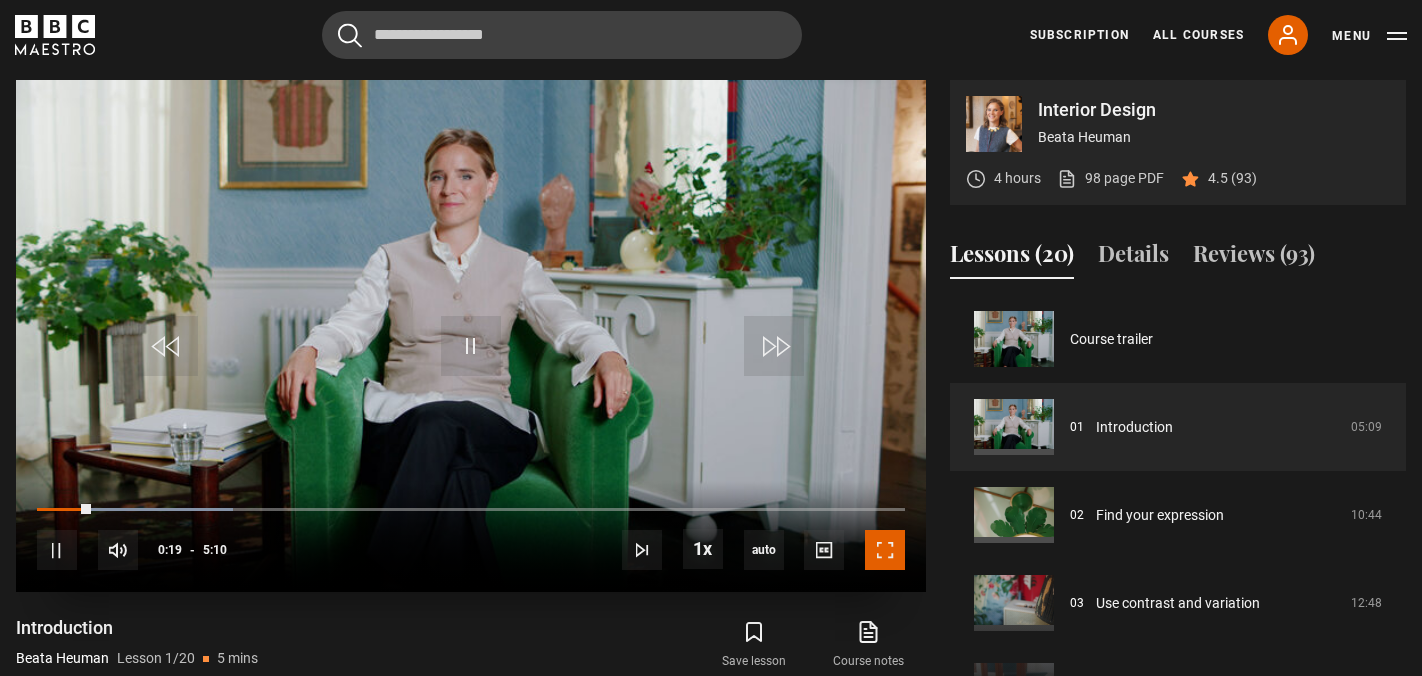 click at bounding box center (885, 550) 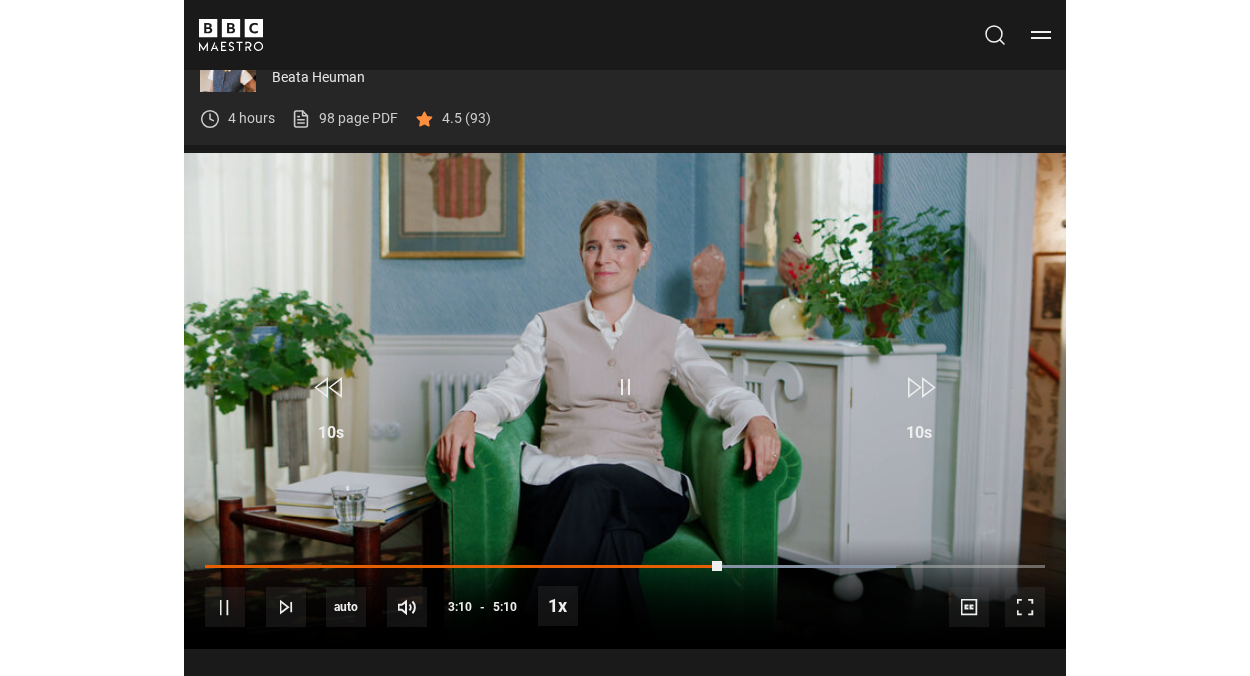 scroll, scrollTop: 755, scrollLeft: 0, axis: vertical 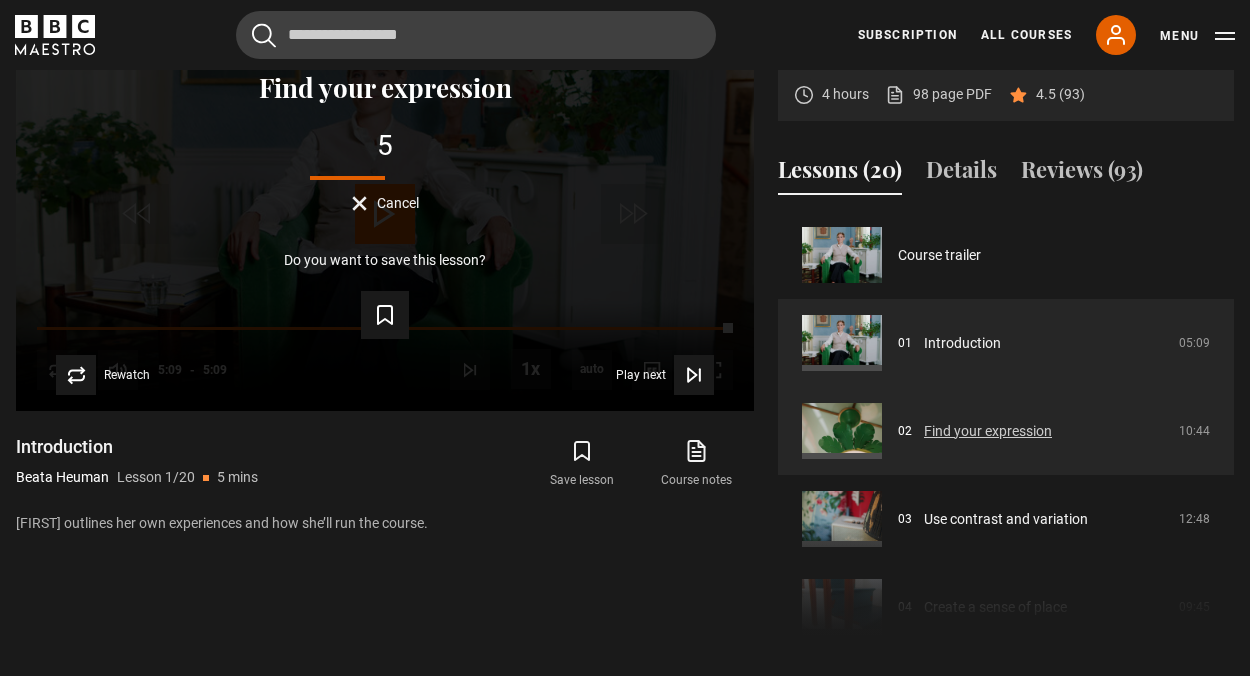 click on "Find your expression" at bounding box center (988, 431) 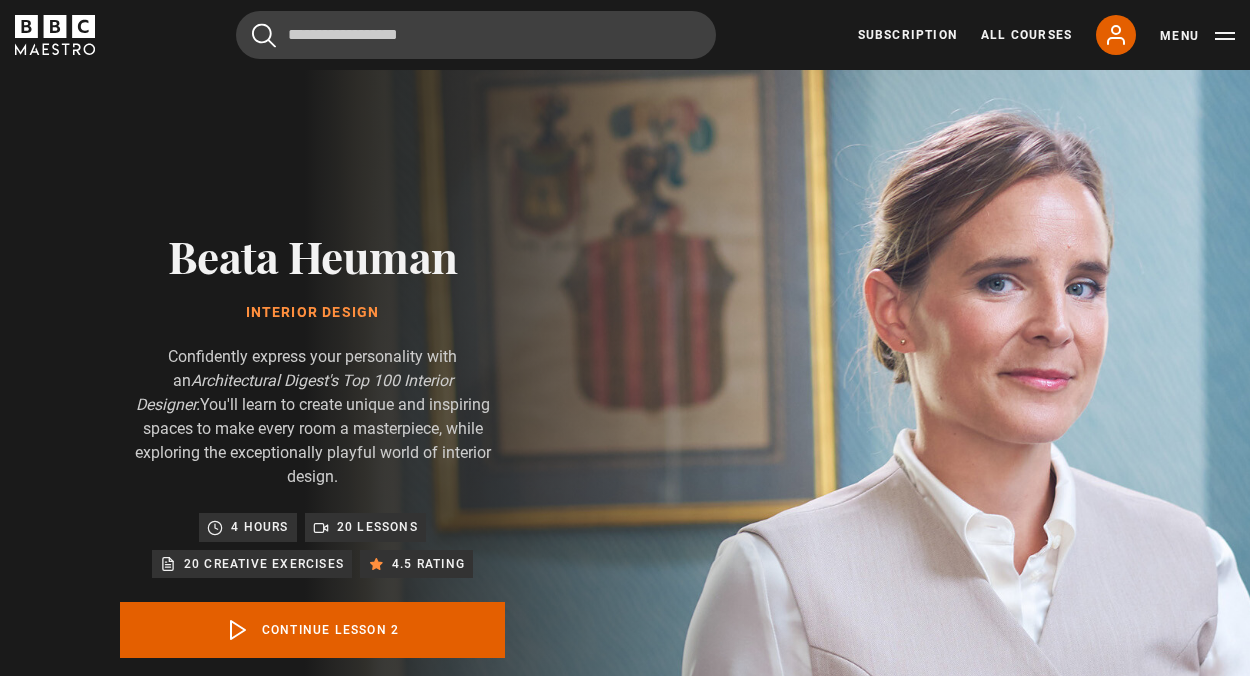 scroll, scrollTop: 876, scrollLeft: 0, axis: vertical 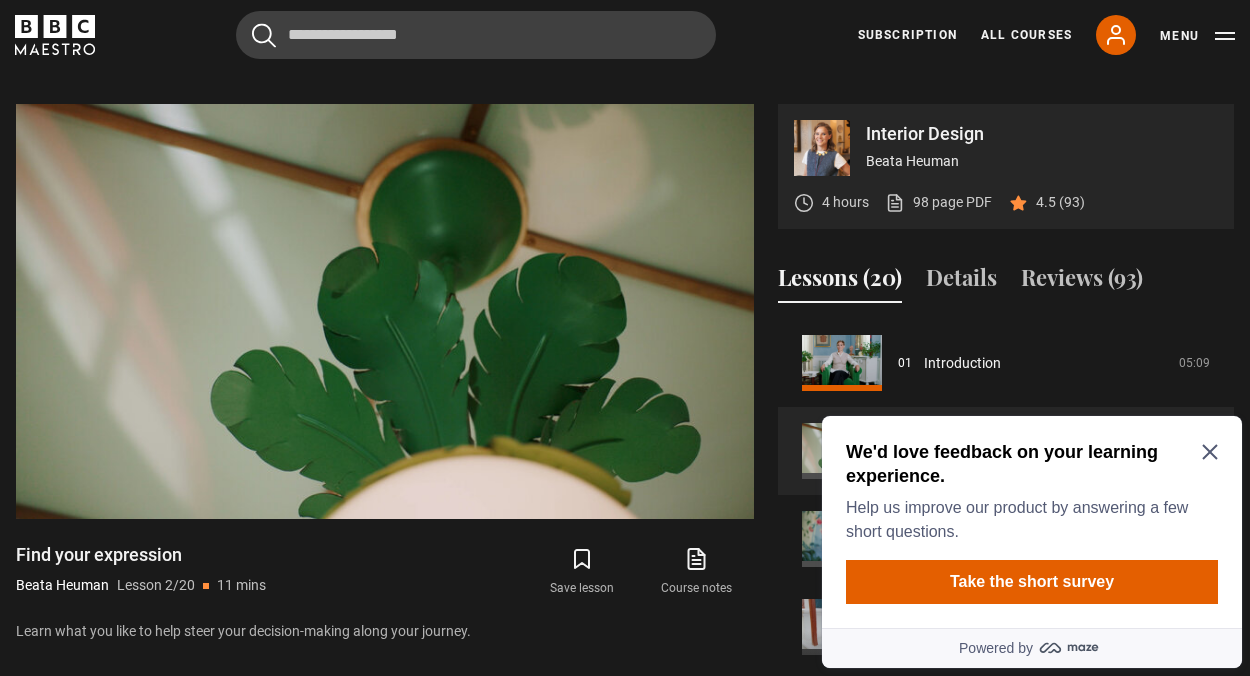 click 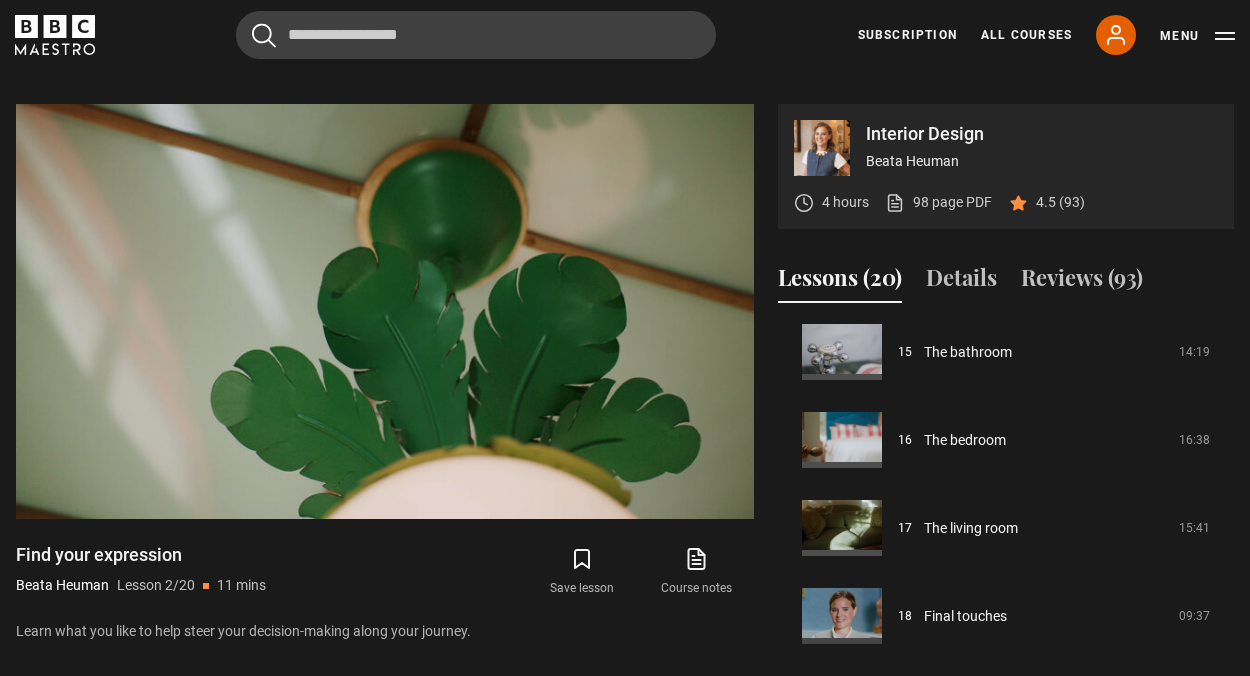 scroll, scrollTop: 1416, scrollLeft: 0, axis: vertical 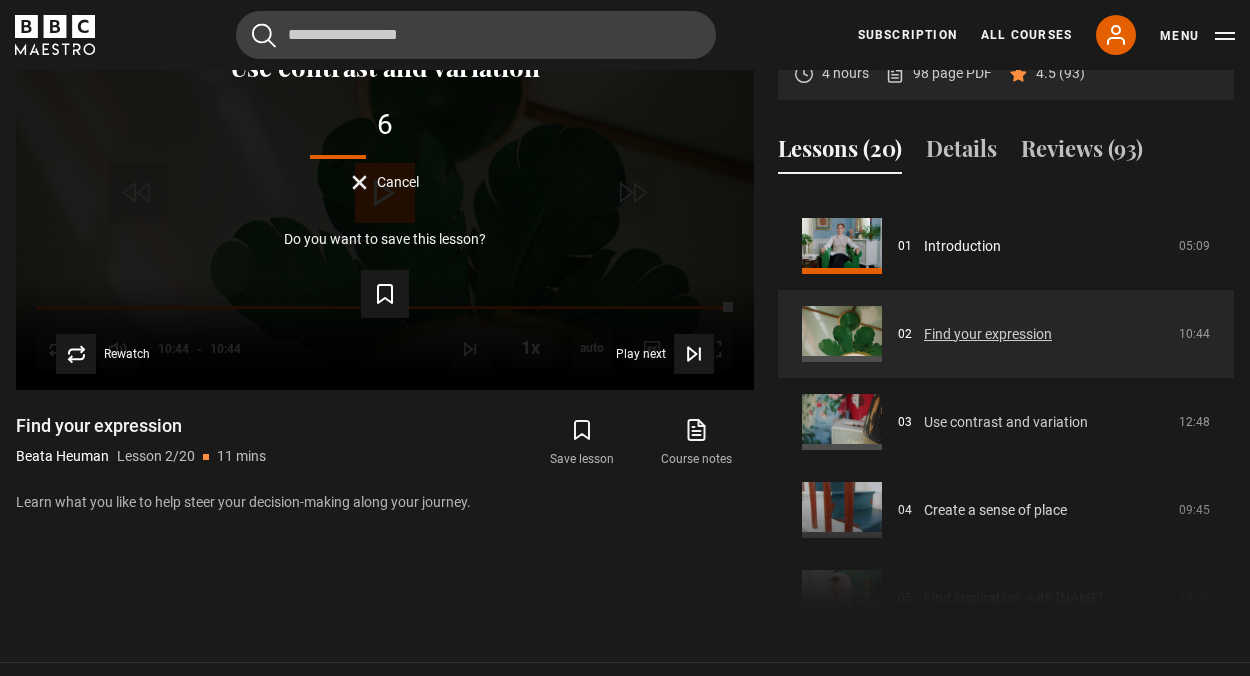 click on "Use contrast and variation" at bounding box center [1006, 422] 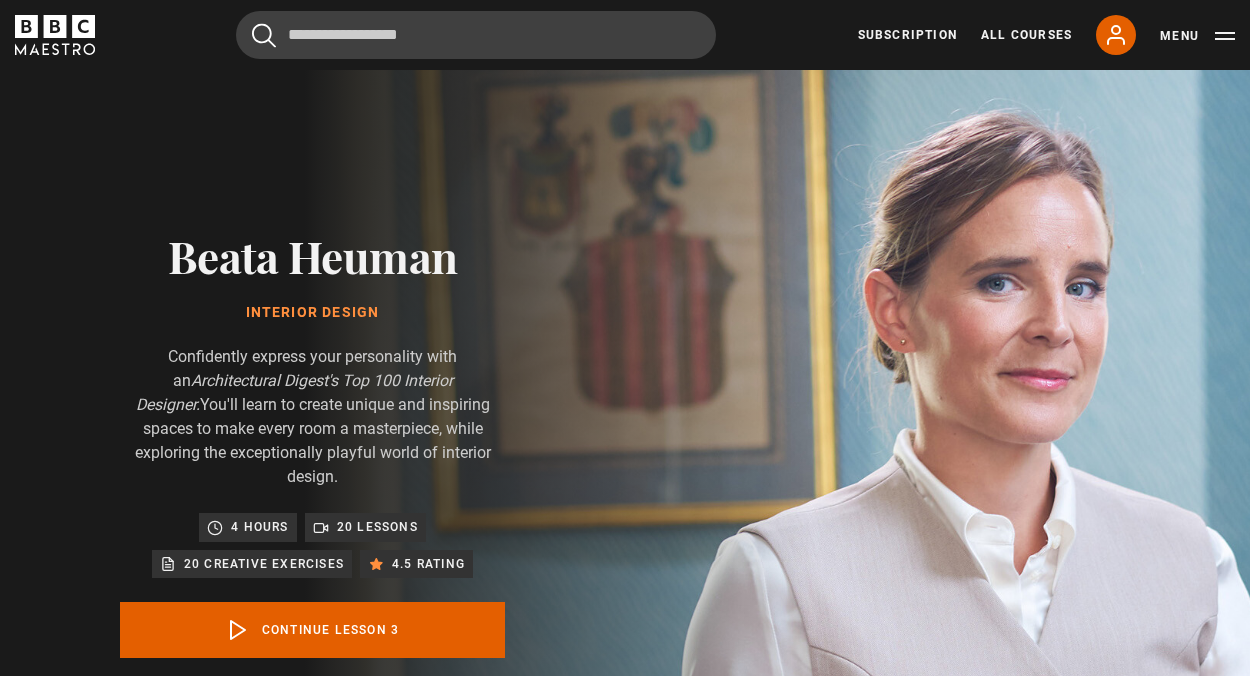 scroll, scrollTop: 876, scrollLeft: 0, axis: vertical 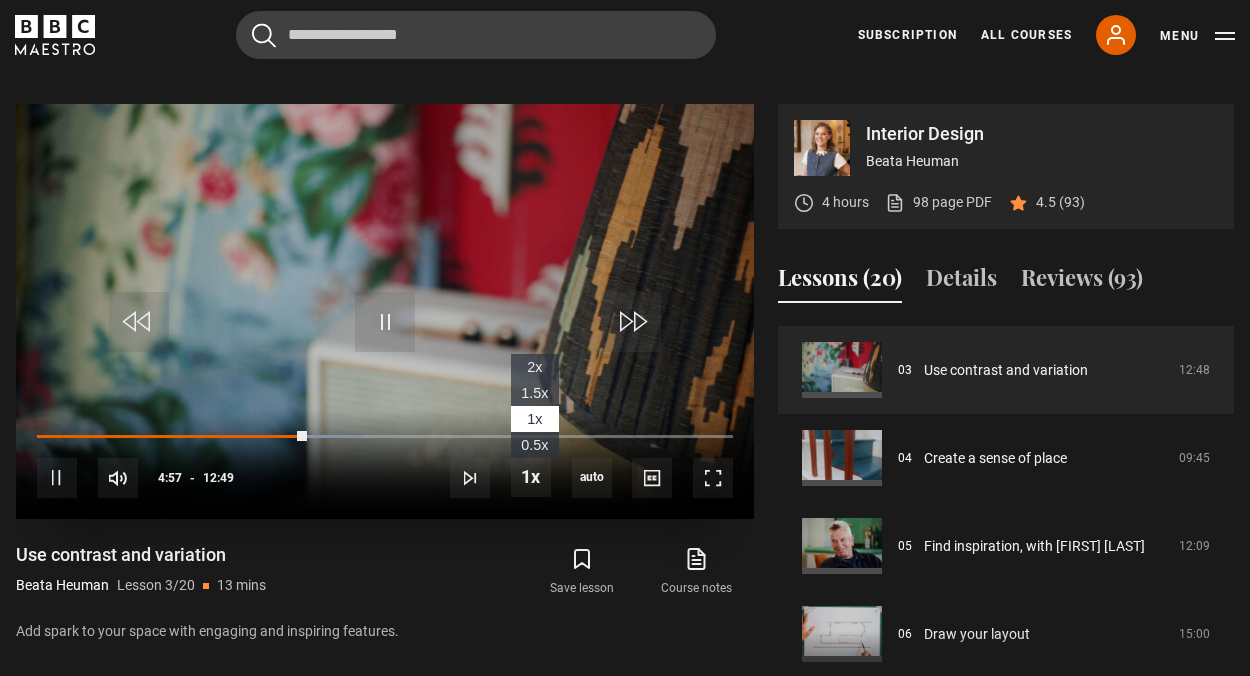 click on "1.5x" at bounding box center [534, 393] 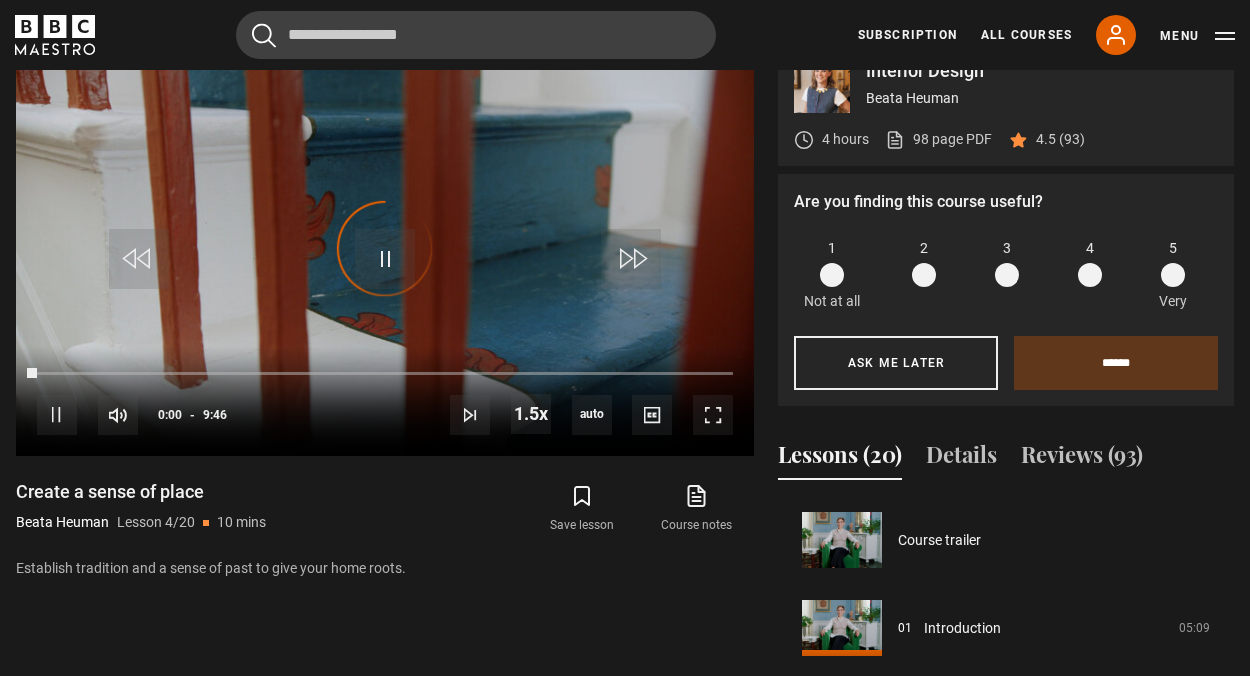 scroll, scrollTop: 939, scrollLeft: 0, axis: vertical 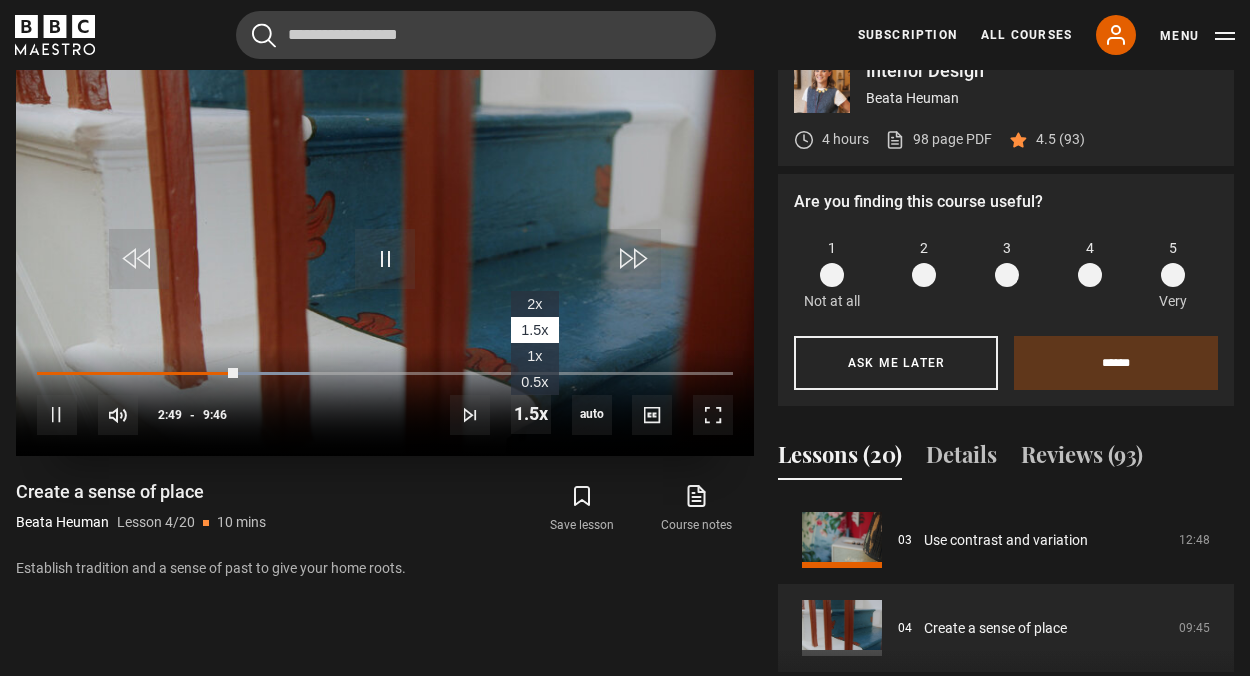 click on "1x" at bounding box center [534, 356] 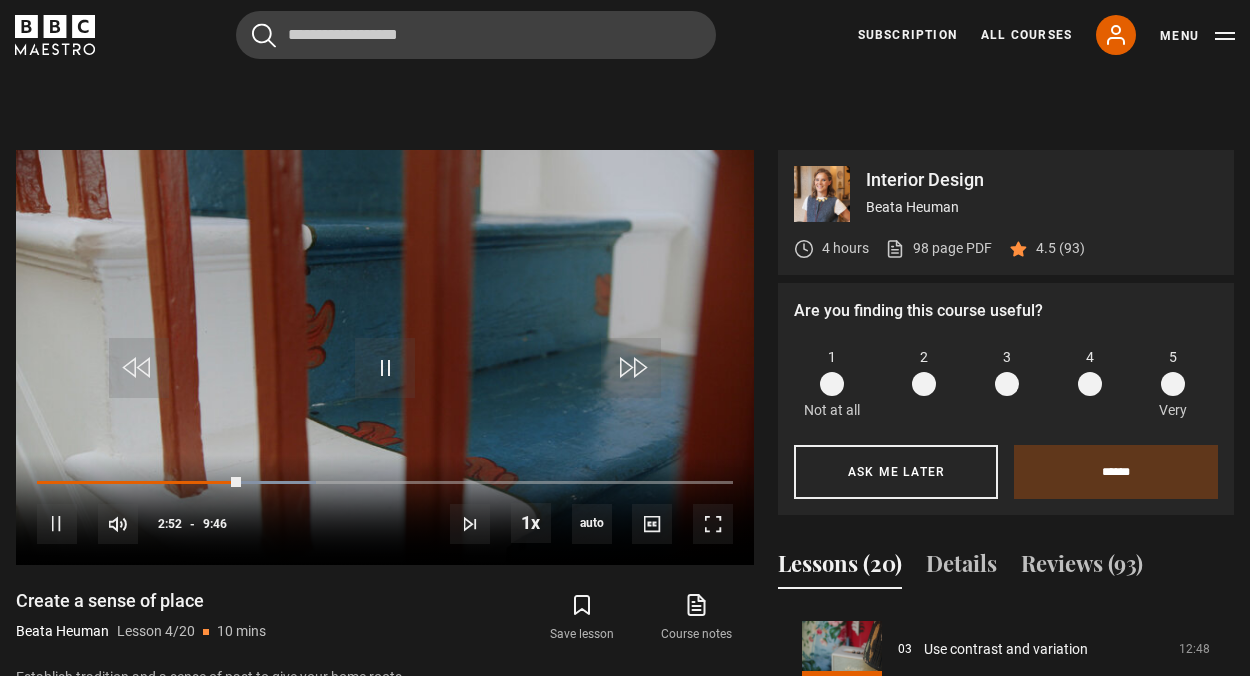 scroll, scrollTop: 828, scrollLeft: 0, axis: vertical 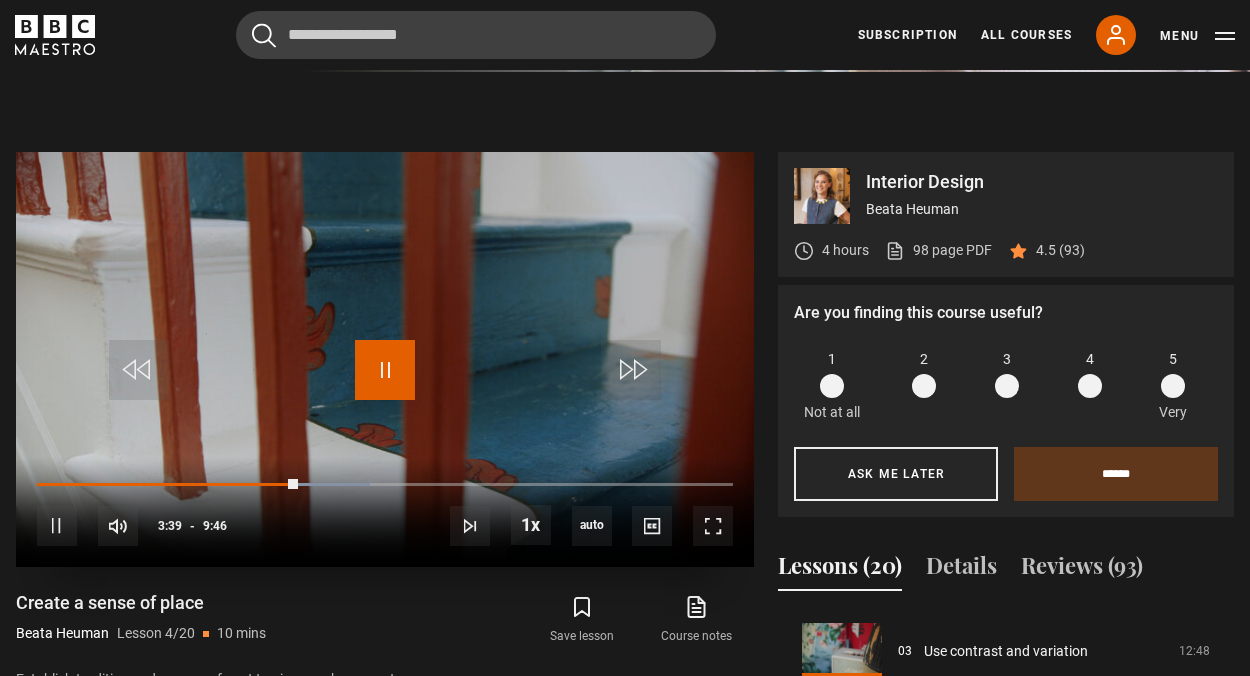 click at bounding box center (385, 370) 